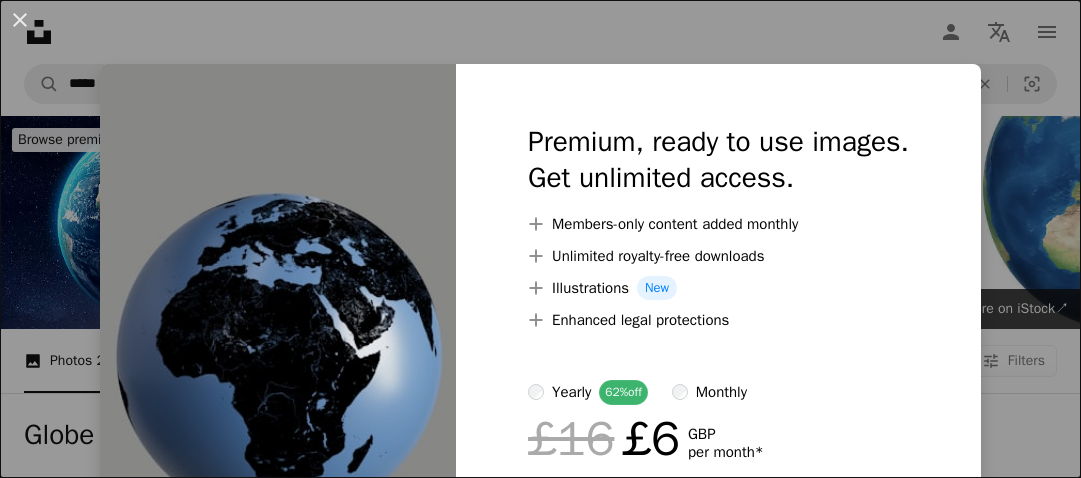 scroll, scrollTop: 2070, scrollLeft: 0, axis: vertical 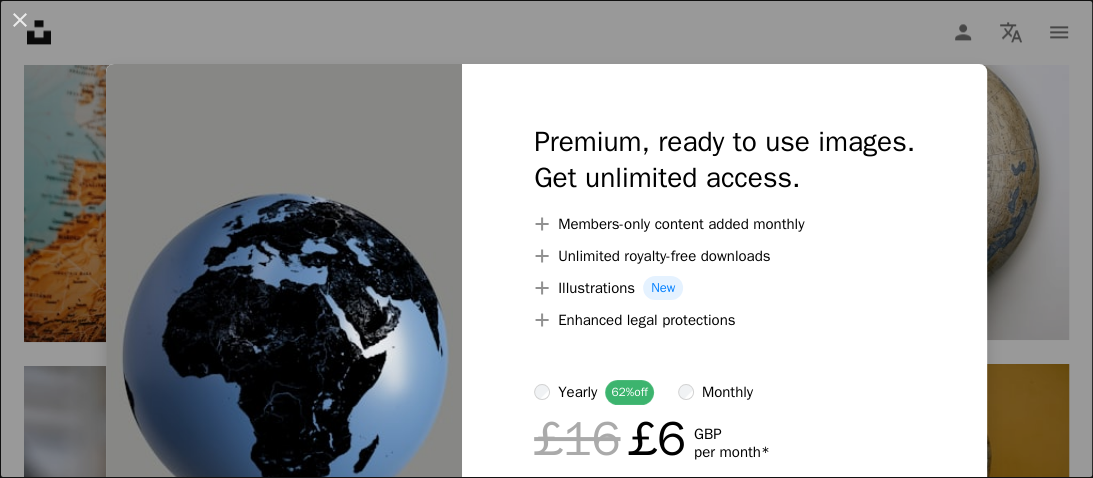 click on "Premium, ready to use images. Get unlimited access. A plus sign Members-only content added monthly A plus sign Unlimited royalty-free downloads A plus sign Illustrations  New A plus sign Enhanced legal protections yearly 62%  off monthly £16   £6 GBP per month * Get  Unsplash+ * When paid annually, billed upfront  £72 Taxes where applicable. Renews automatically. Cancel anytime." at bounding box center [724, 352] 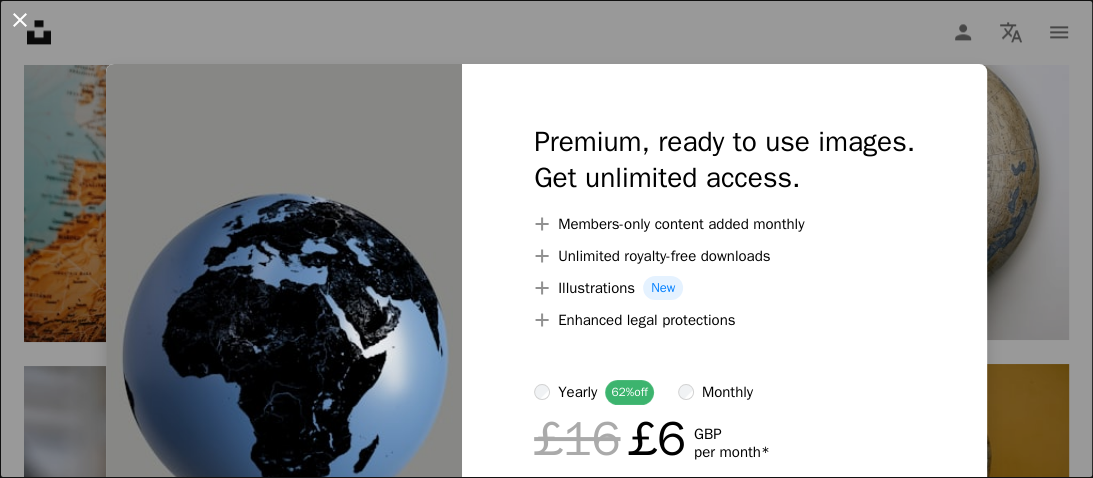 click on "An X shape" at bounding box center (20, 20) 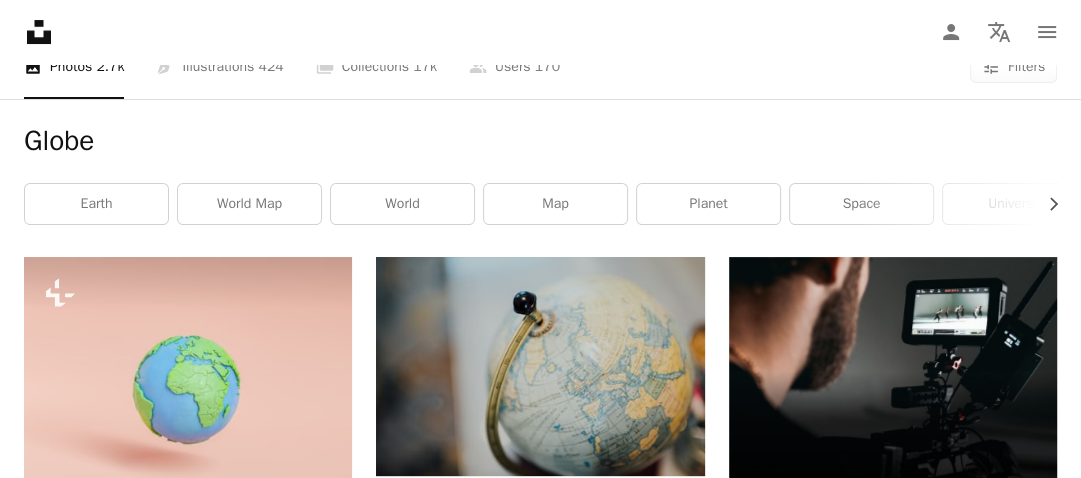 scroll, scrollTop: 0, scrollLeft: 0, axis: both 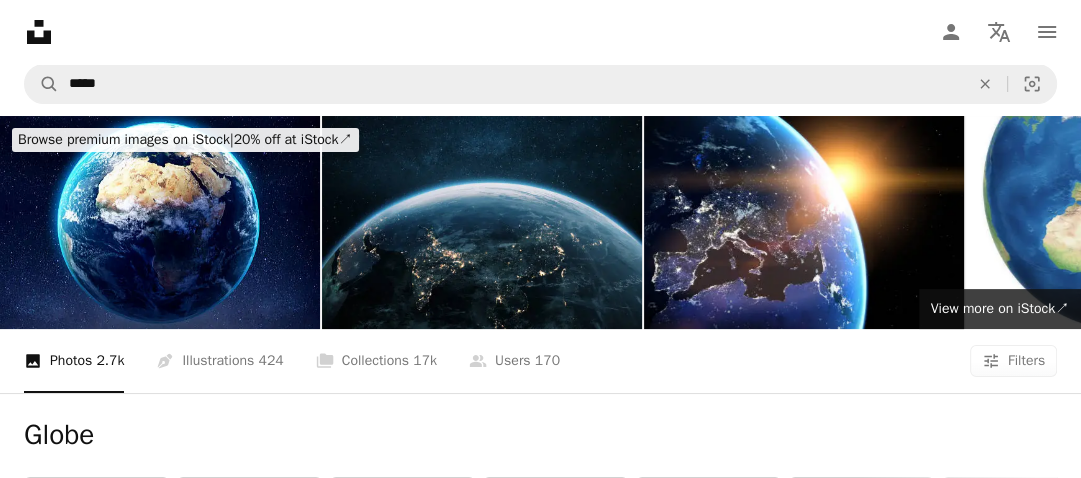 click 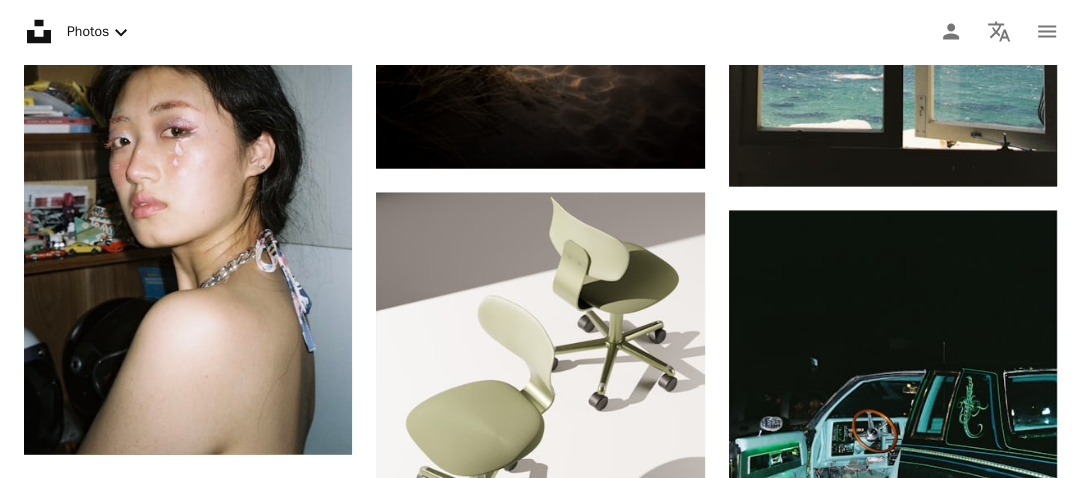 scroll, scrollTop: 8096, scrollLeft: 0, axis: vertical 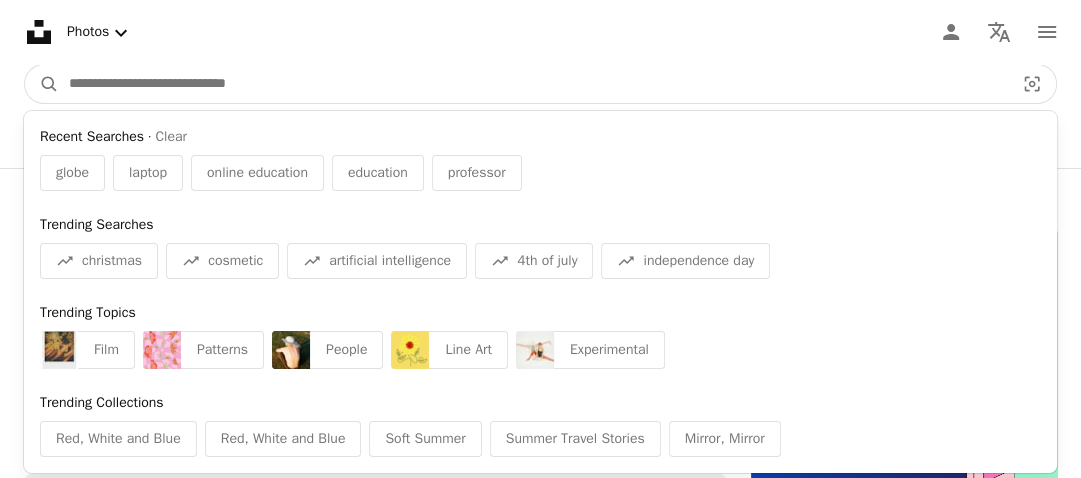 click at bounding box center (533, 84) 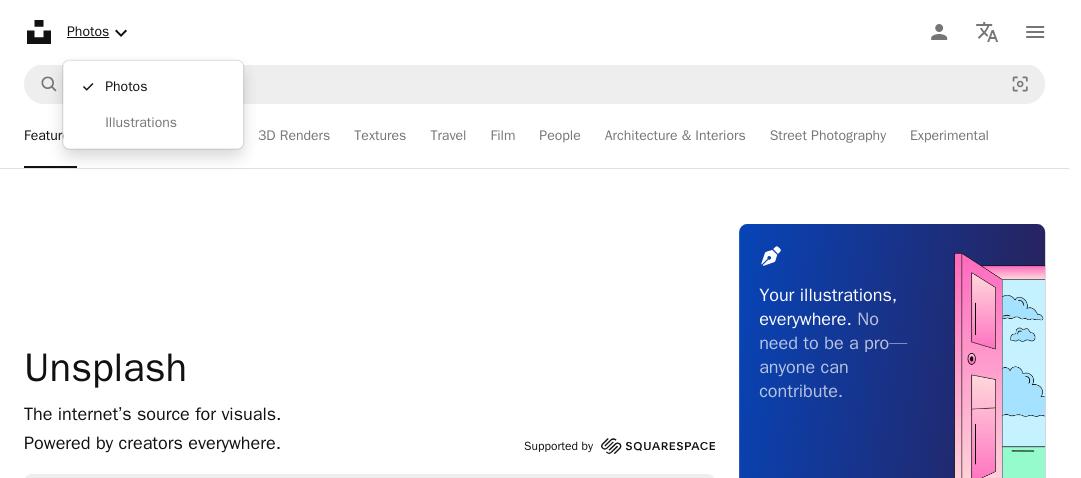click on "Chevron down" 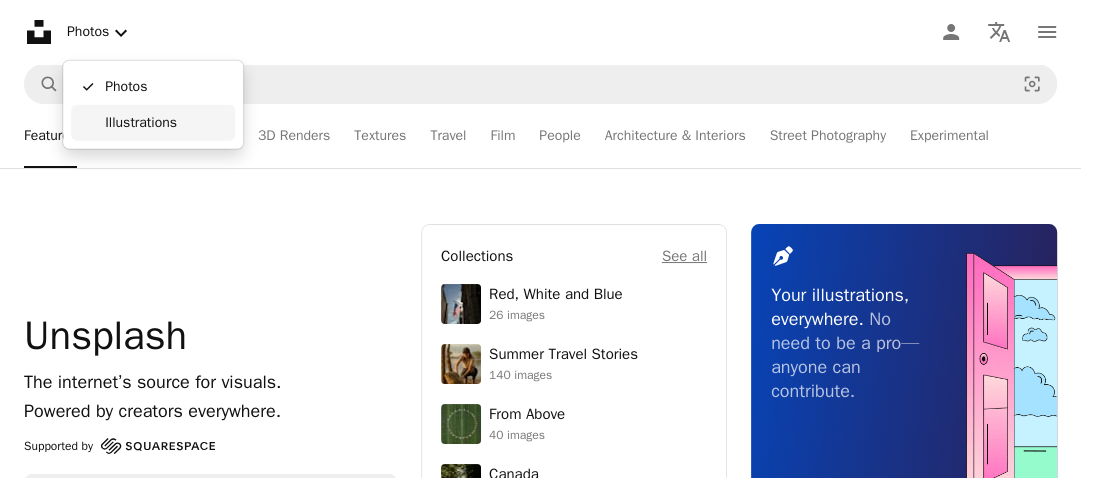 click on "Illustrations" at bounding box center (166, 123) 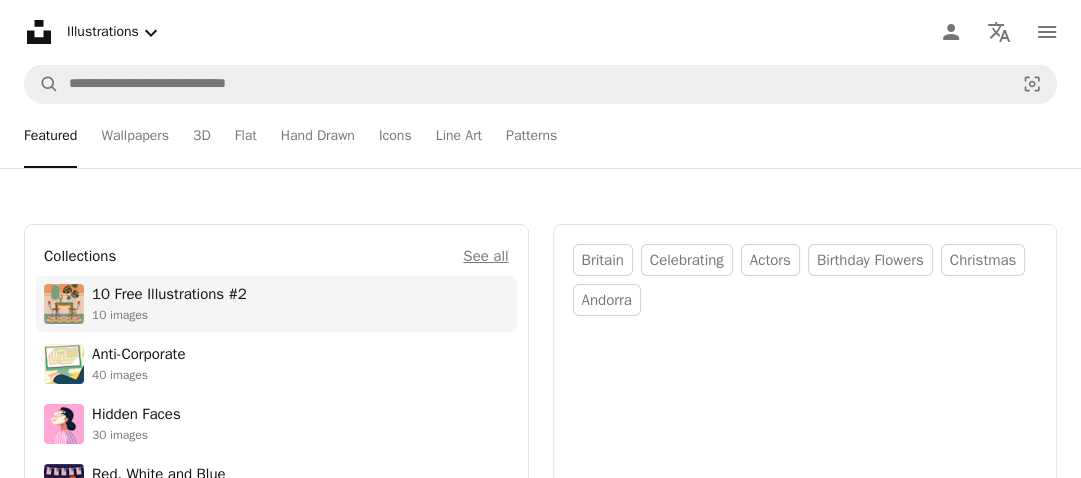 click on "10 Free Illustrations #2" at bounding box center (169, 295) 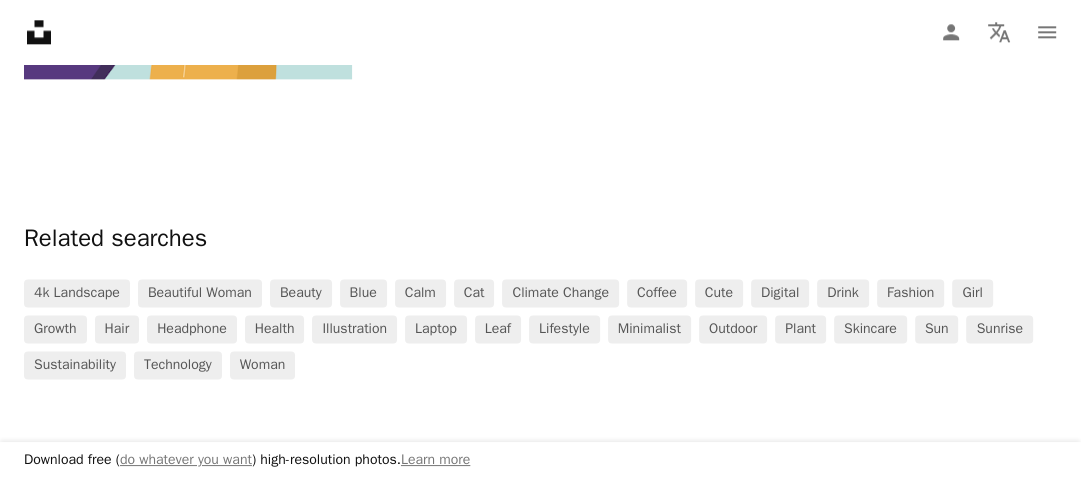 scroll, scrollTop: 1760, scrollLeft: 0, axis: vertical 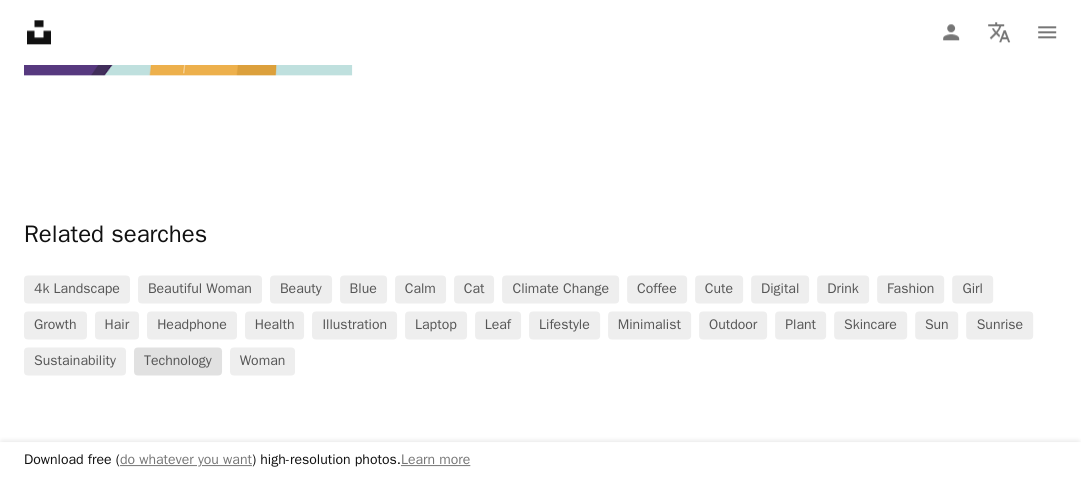 click on "technology" at bounding box center (178, 361) 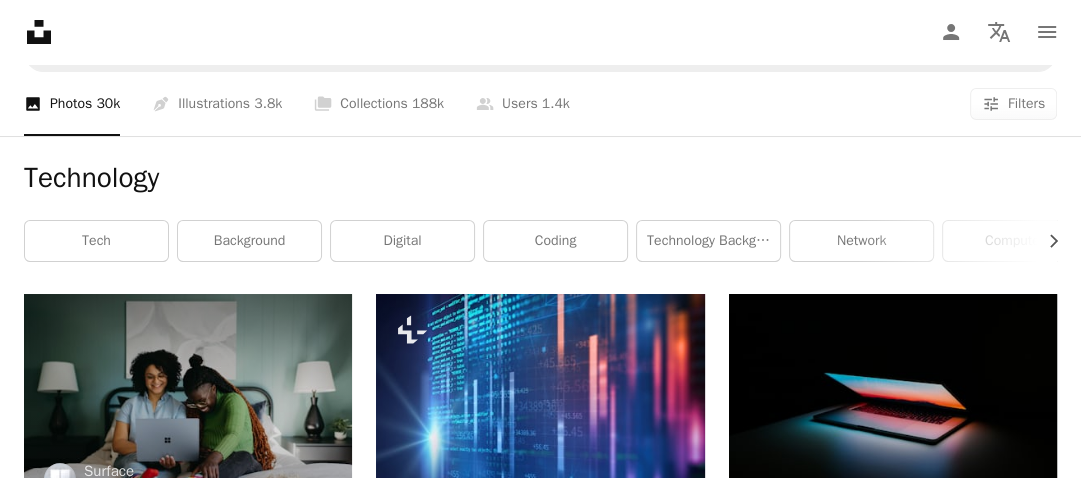 scroll, scrollTop: 0, scrollLeft: 0, axis: both 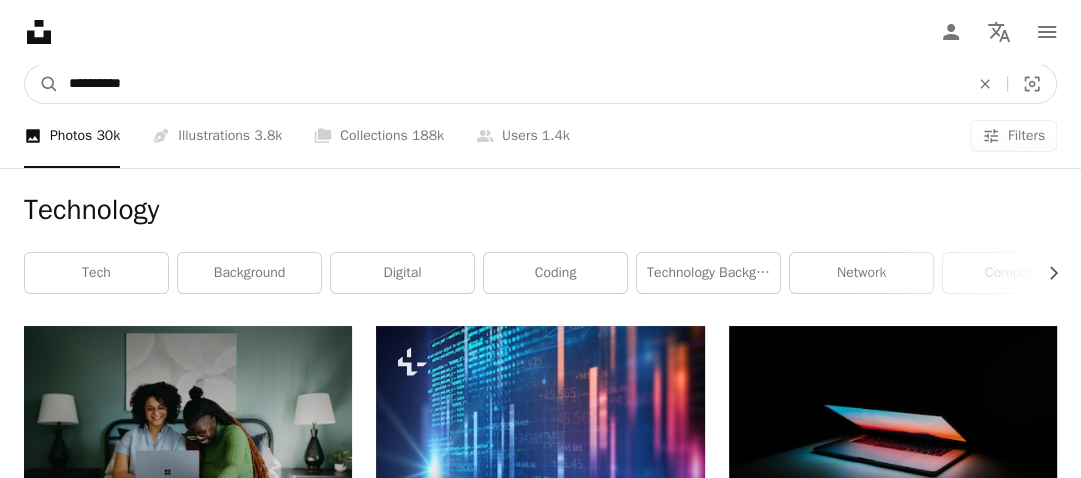 click on "**********" at bounding box center [511, 84] 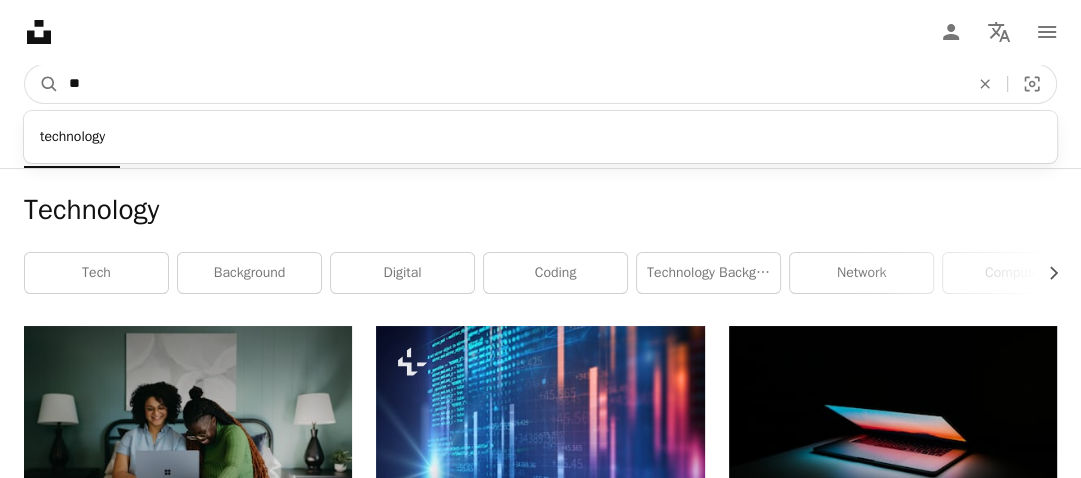 type on "*" 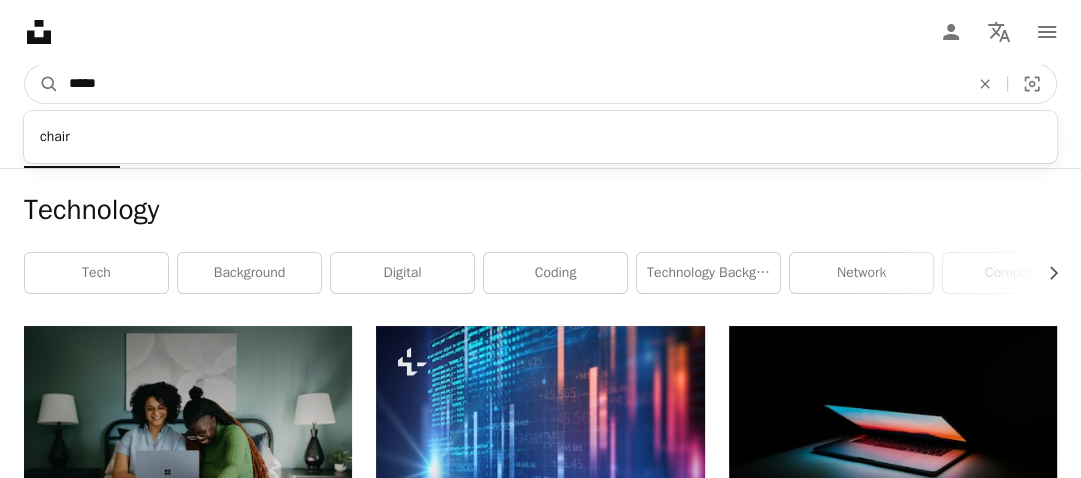 type on "*****" 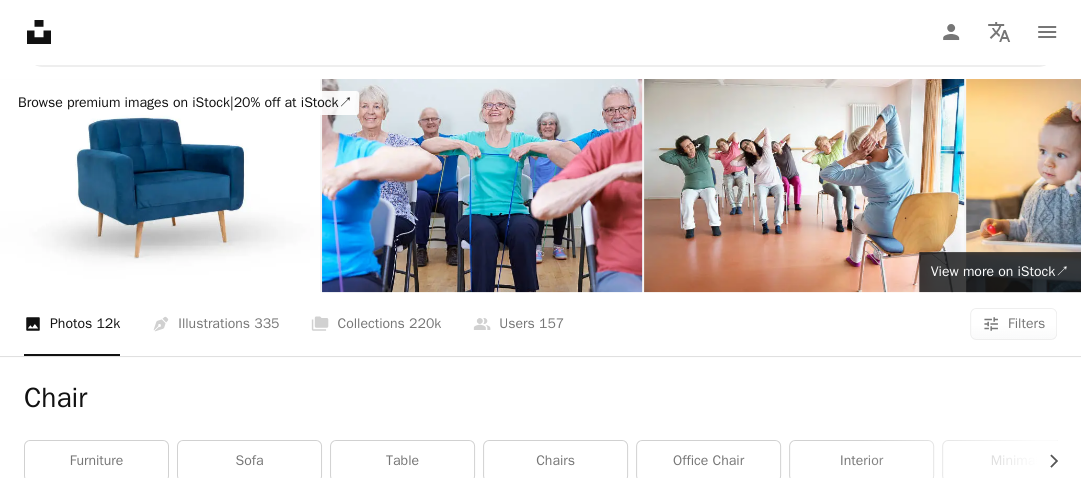 scroll, scrollTop: 0, scrollLeft: 0, axis: both 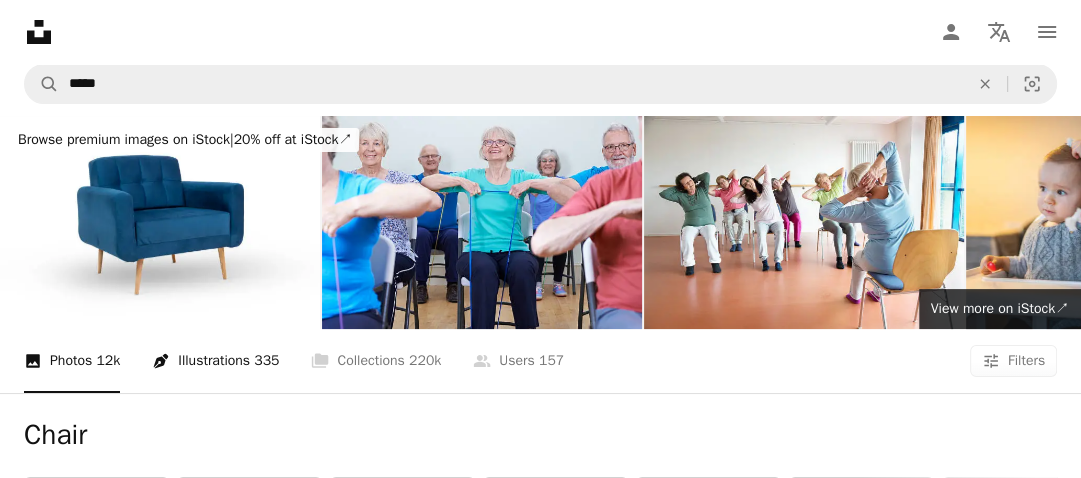 click on "Pen Tool Illustrations   335" at bounding box center [215, 361] 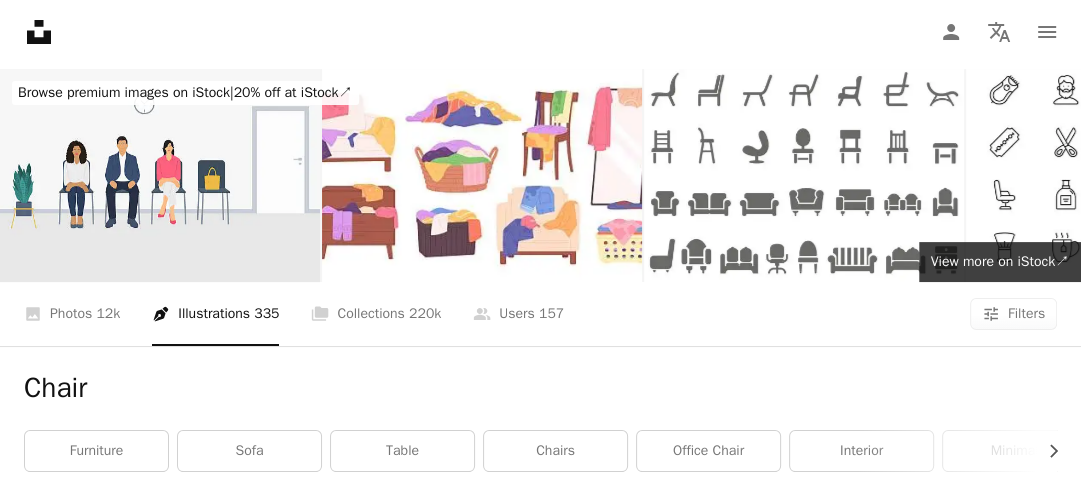 scroll, scrollTop: 0, scrollLeft: 0, axis: both 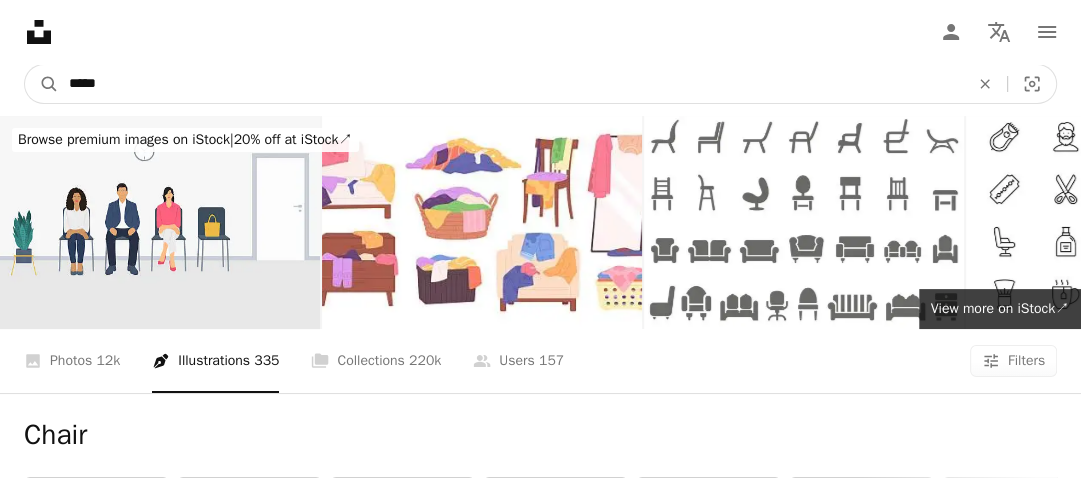 click on "*****" at bounding box center [511, 84] 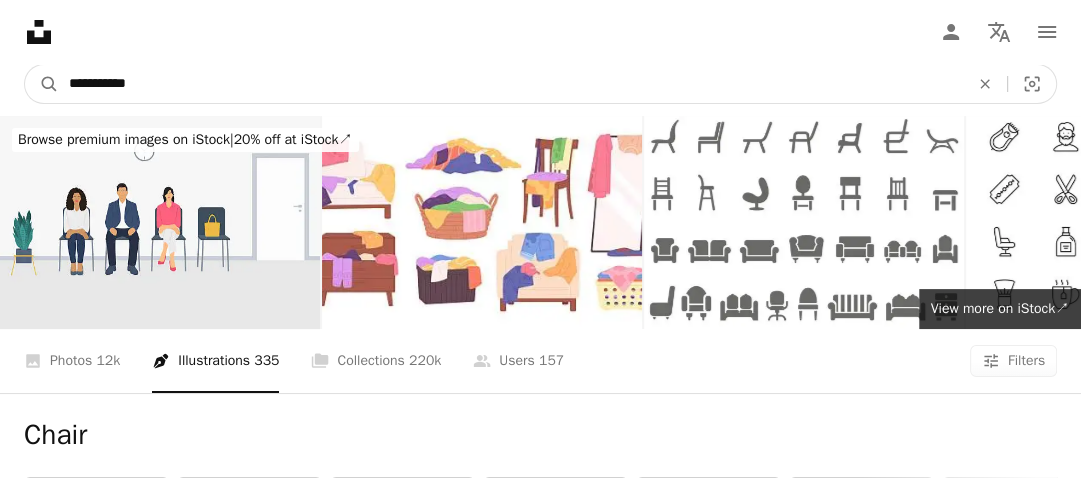 type on "**********" 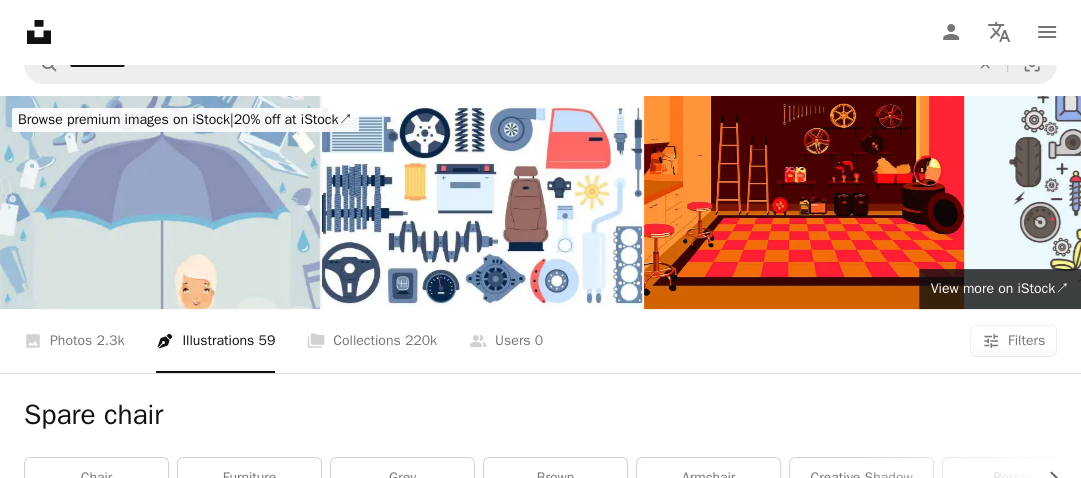 scroll, scrollTop: 0, scrollLeft: 0, axis: both 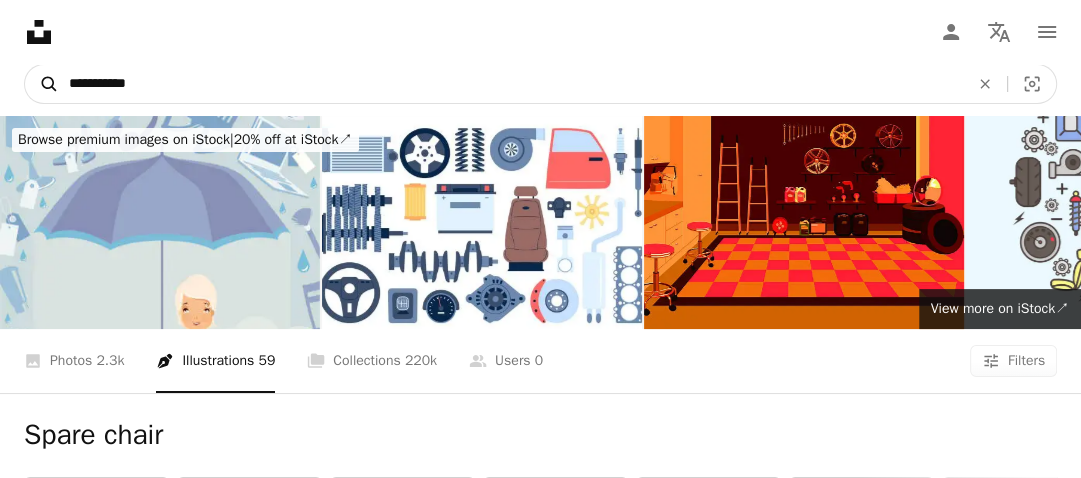 drag, startPoint x: 101, startPoint y: 80, endPoint x: 55, endPoint y: 78, distance: 46.043457 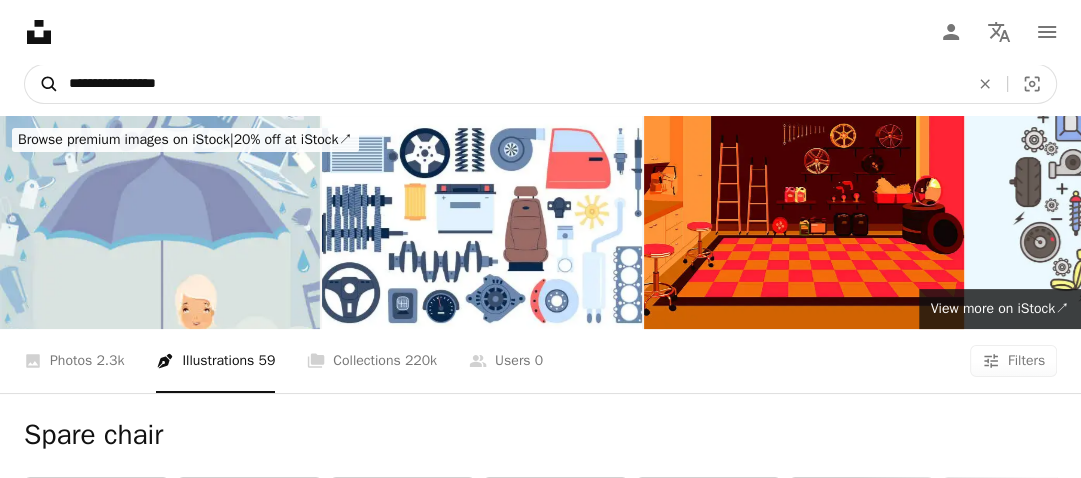 type on "**********" 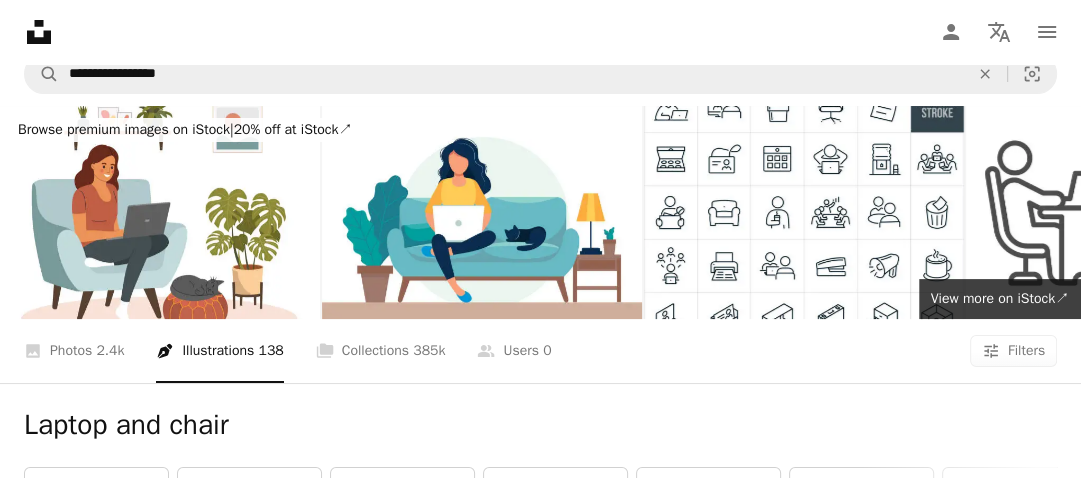 scroll, scrollTop: 0, scrollLeft: 0, axis: both 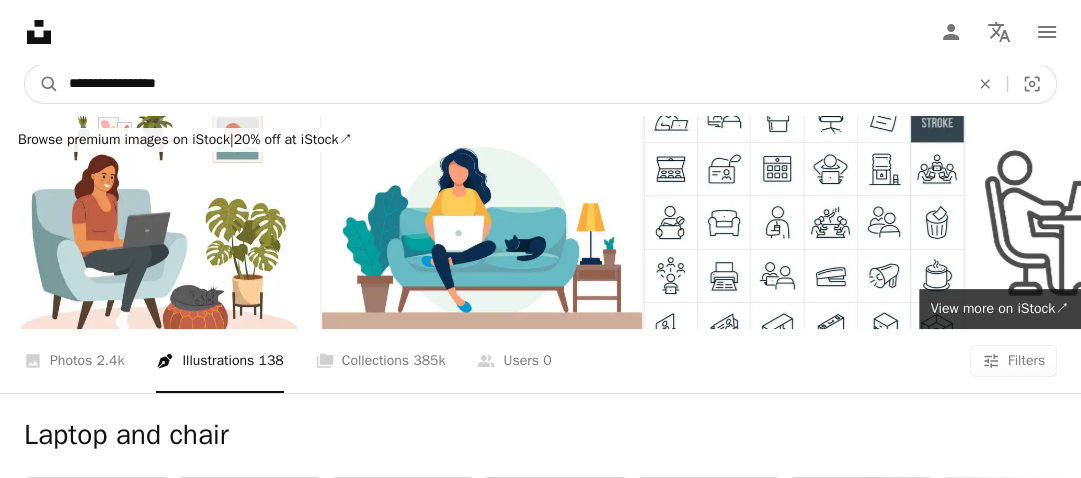 drag, startPoint x: 235, startPoint y: 83, endPoint x: 84, endPoint y: 93, distance: 151.33076 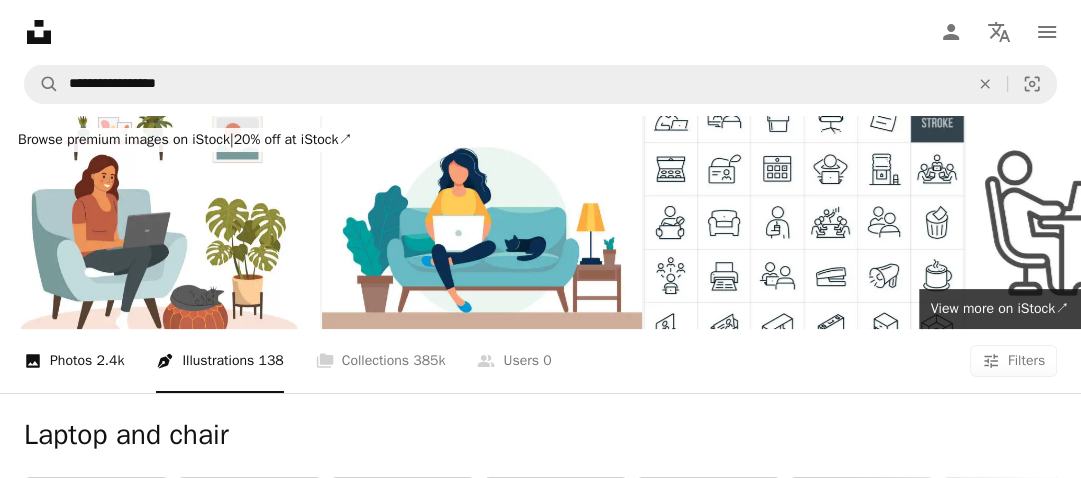 click on "A photo Photos   2.4k" at bounding box center [74, 361] 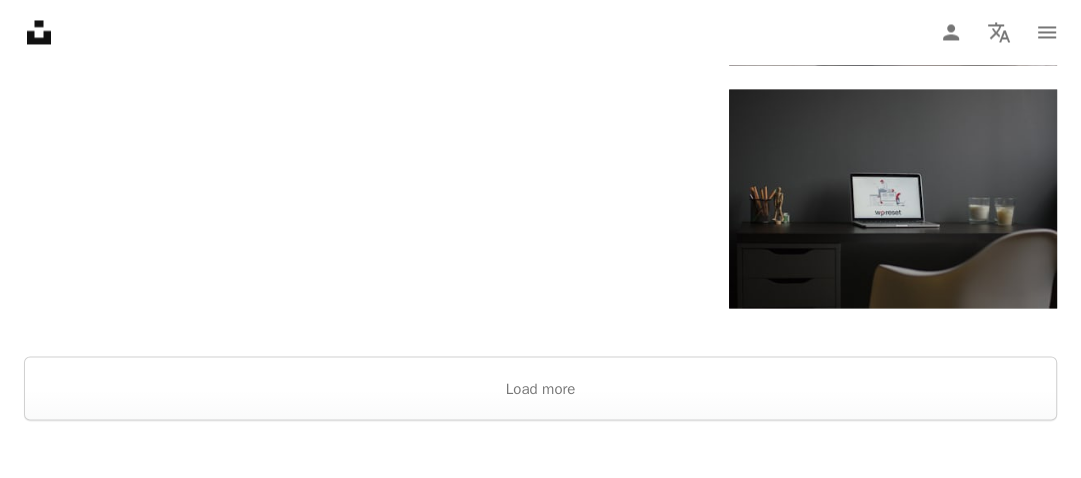 scroll, scrollTop: 2560, scrollLeft: 0, axis: vertical 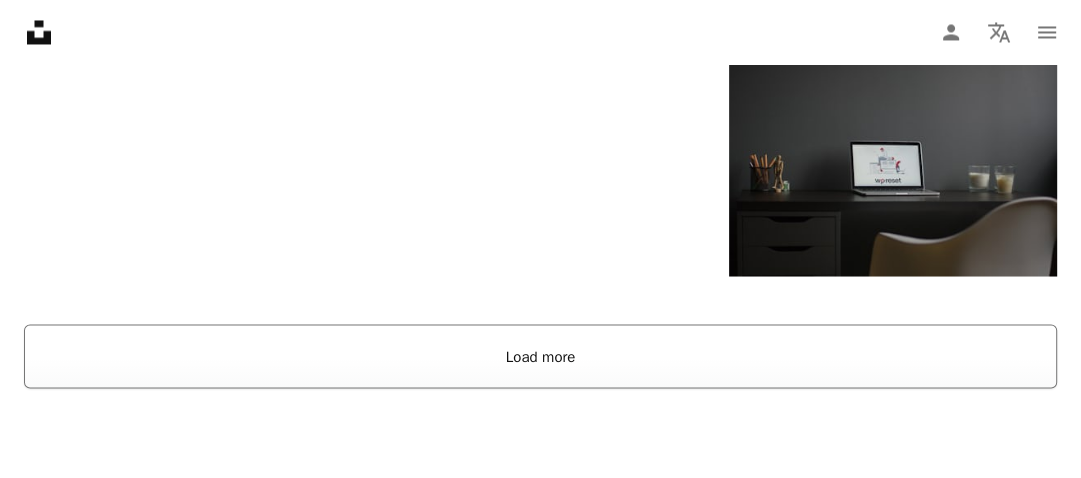 click on "Load more" at bounding box center [540, 356] 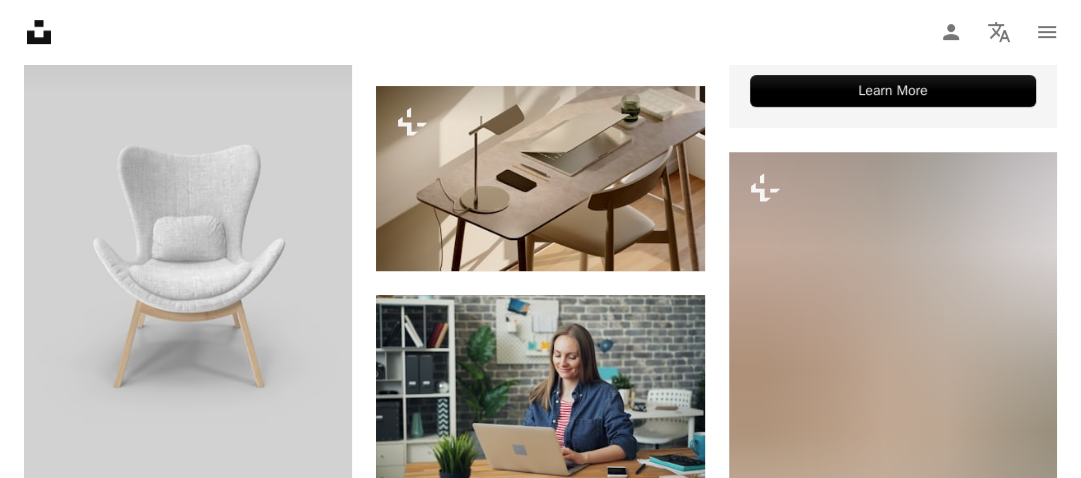 scroll, scrollTop: 6080, scrollLeft: 0, axis: vertical 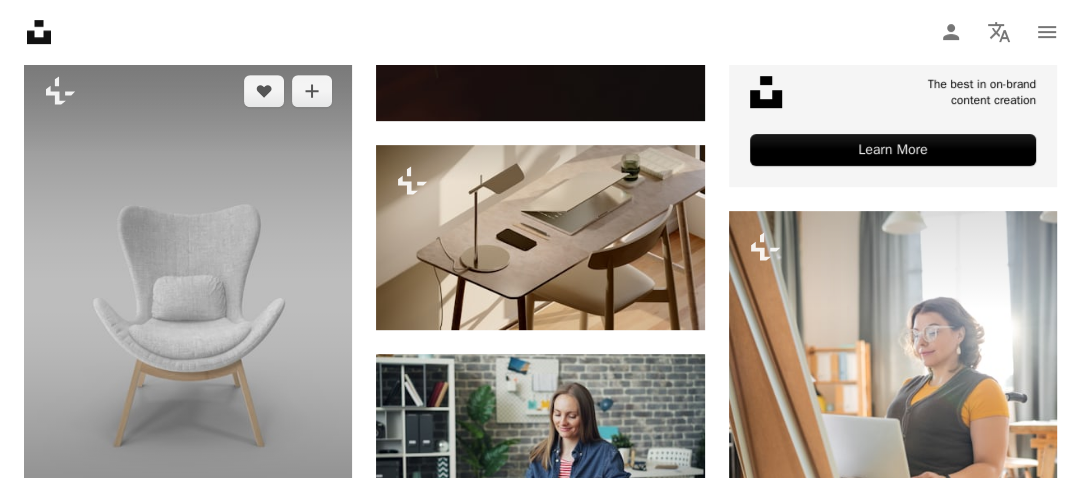 click at bounding box center [188, 301] 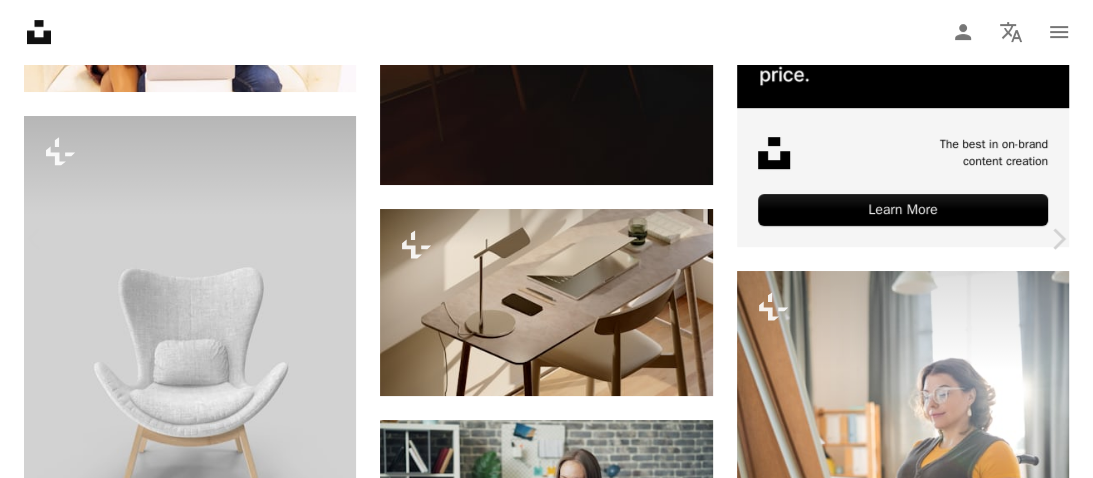 click on "A lock Download" at bounding box center (932, 4014) 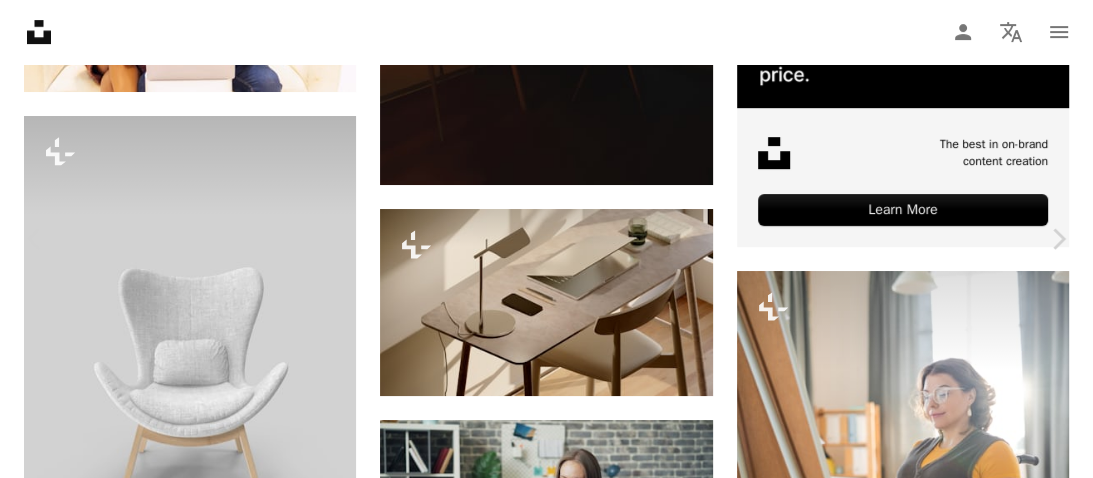 click on "An X shape" at bounding box center (20, 20) 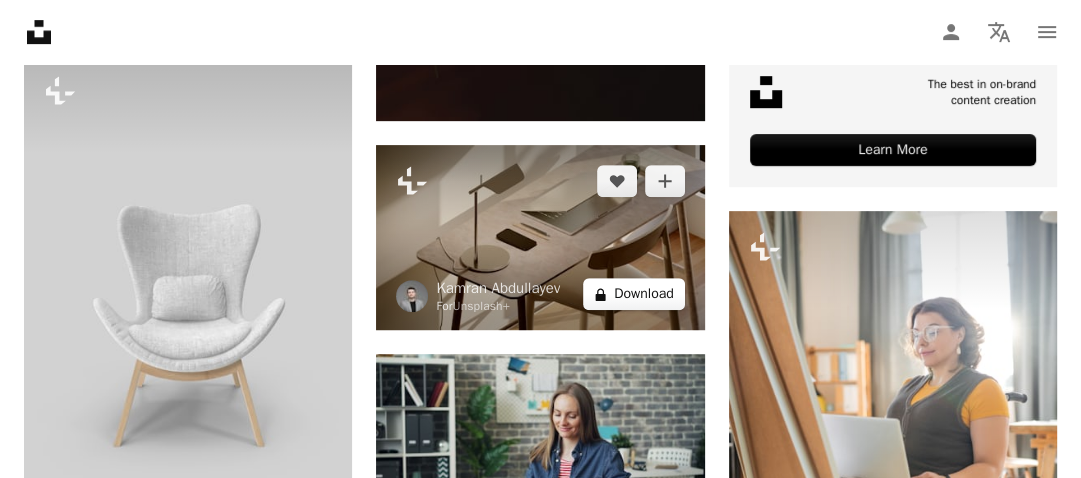 click on "A lock Download" at bounding box center [634, 294] 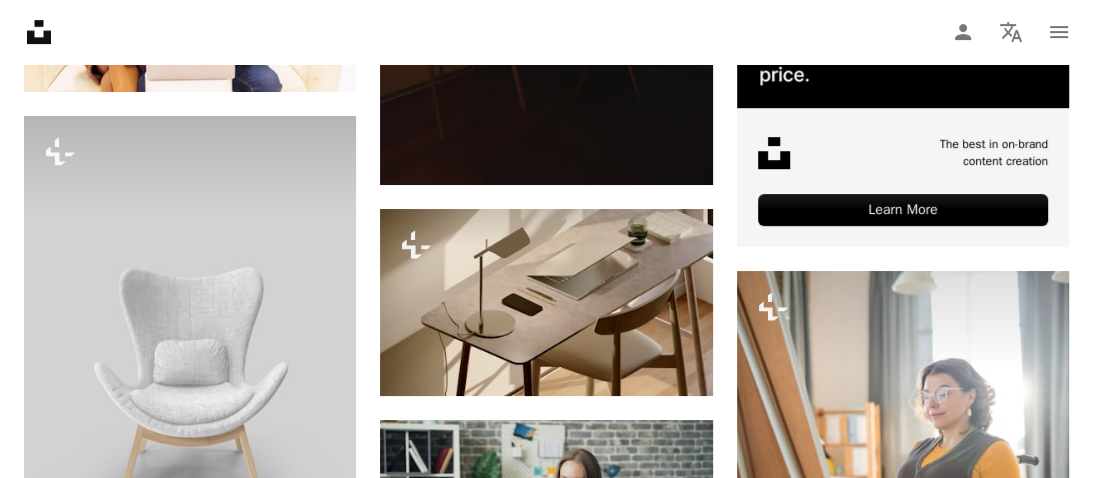 click on "An X shape" at bounding box center (20, 20) 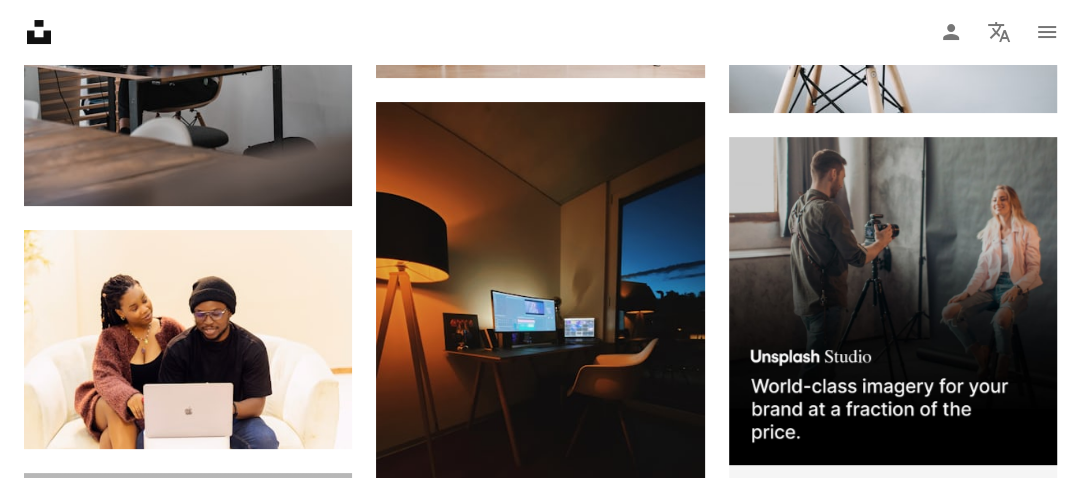 scroll, scrollTop: 5244, scrollLeft: 0, axis: vertical 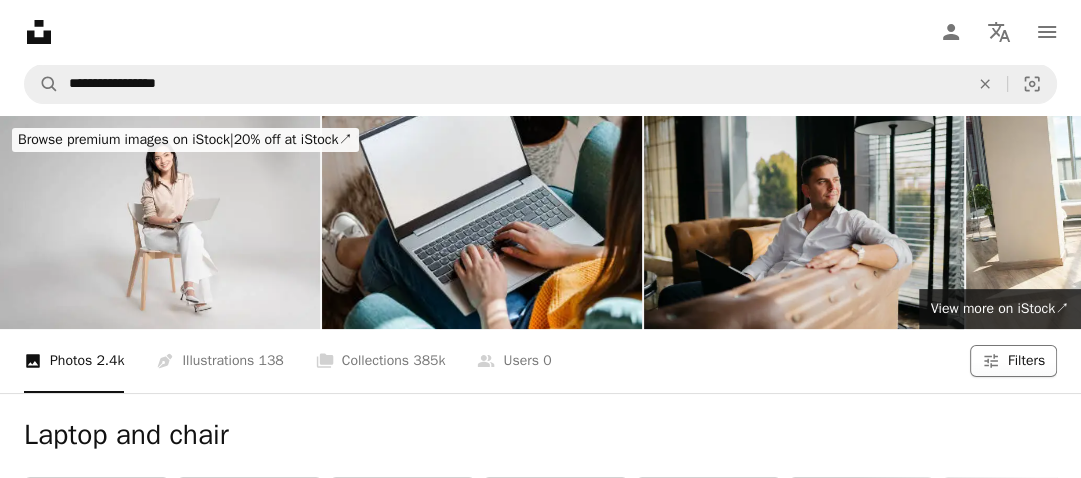 click on "Filters" at bounding box center [1026, 361] 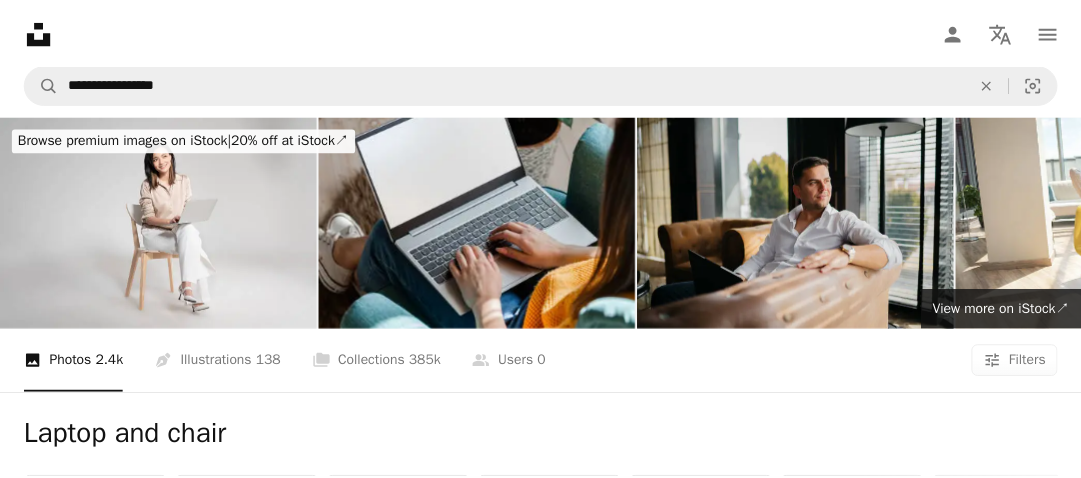 scroll, scrollTop: 314, scrollLeft: 0, axis: vertical 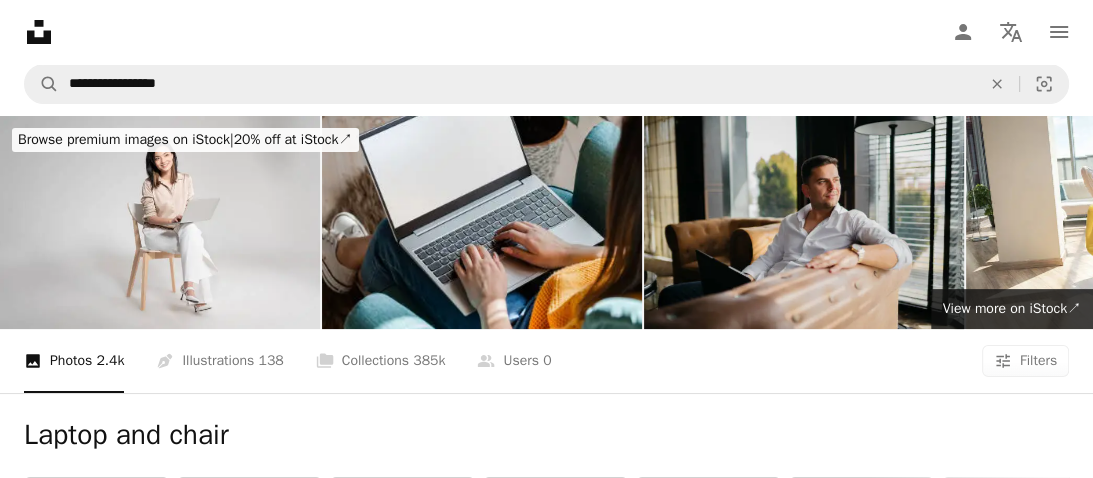 click on "Free" at bounding box center (546, 10356) 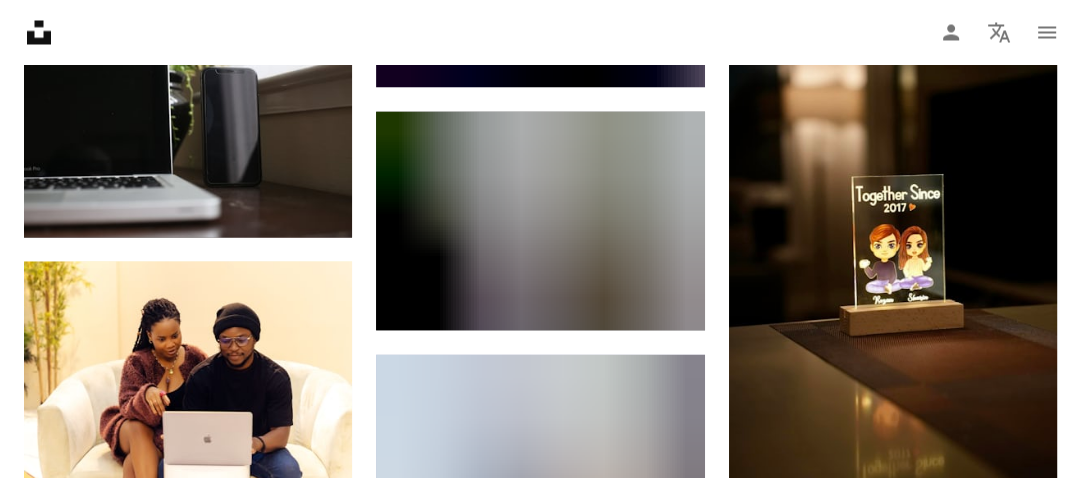 scroll, scrollTop: 0, scrollLeft: 0, axis: both 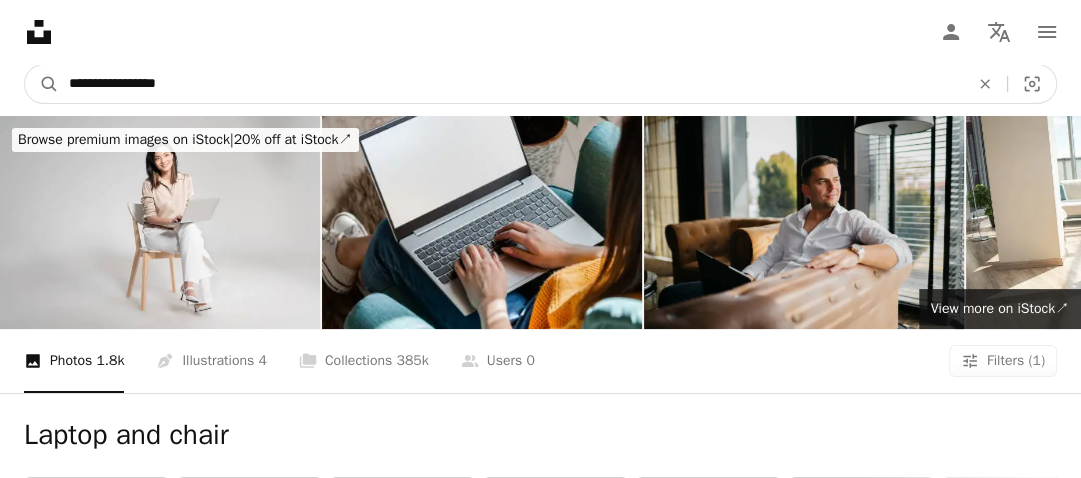 click on "**********" at bounding box center (511, 84) 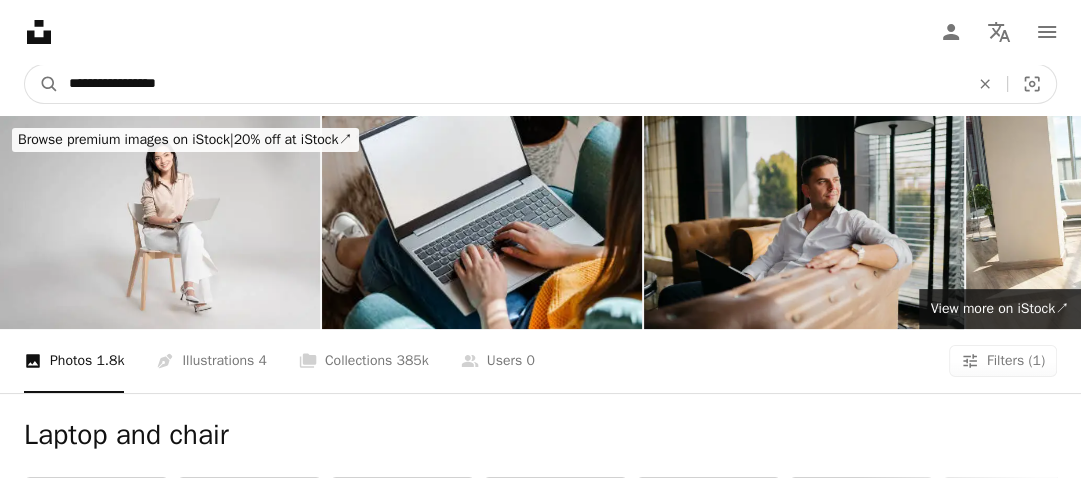 drag, startPoint x: 144, startPoint y: 85, endPoint x: 68, endPoint y: 74, distance: 76.79192 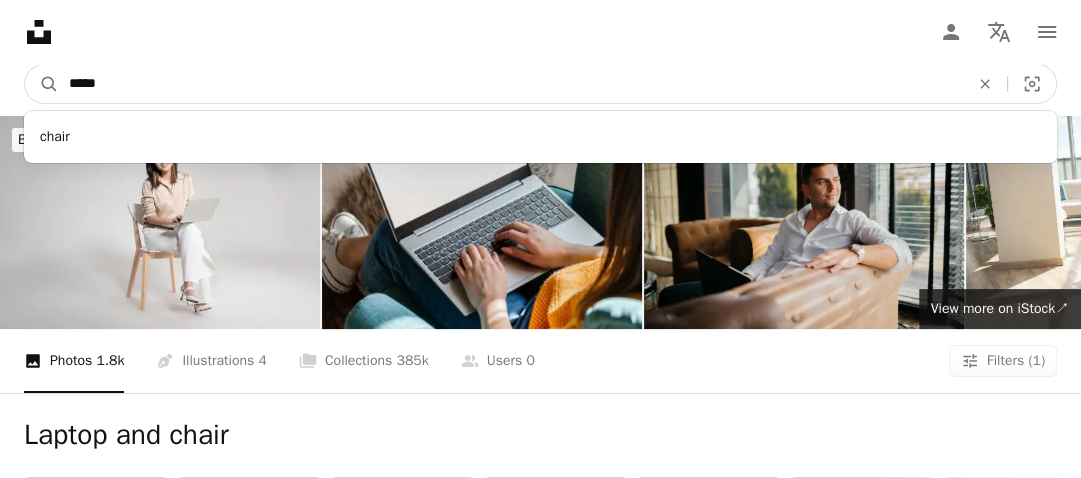 type on "*****" 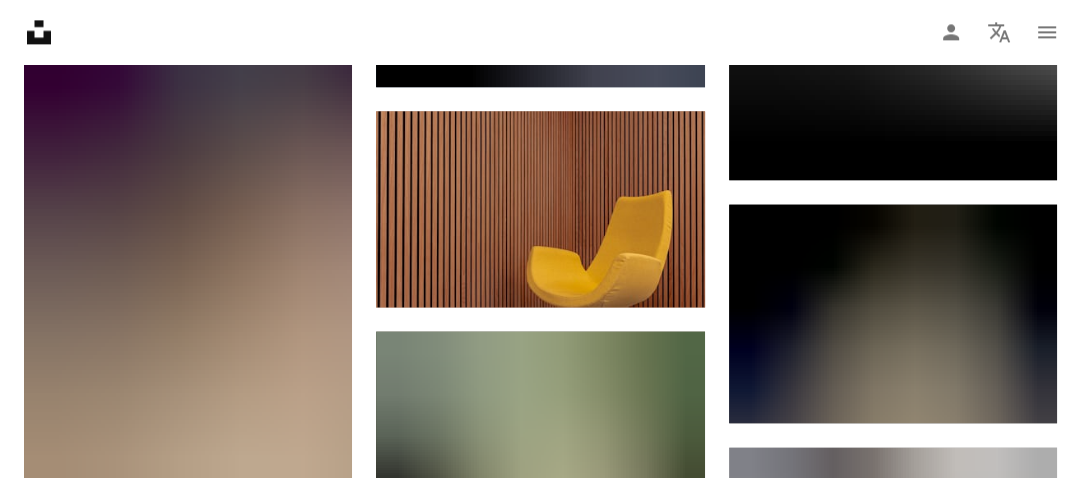 scroll, scrollTop: 78272, scrollLeft: 0, axis: vertical 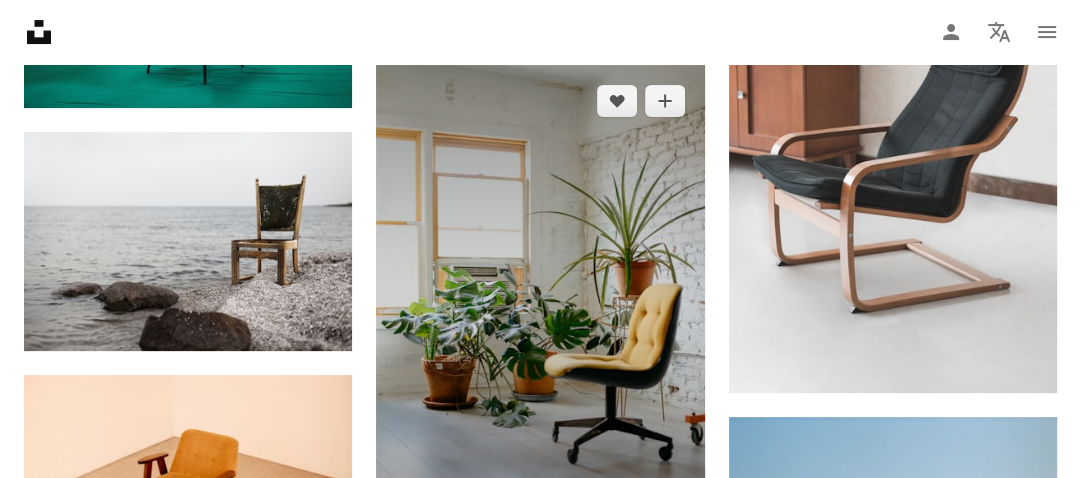 click at bounding box center (540, 311) 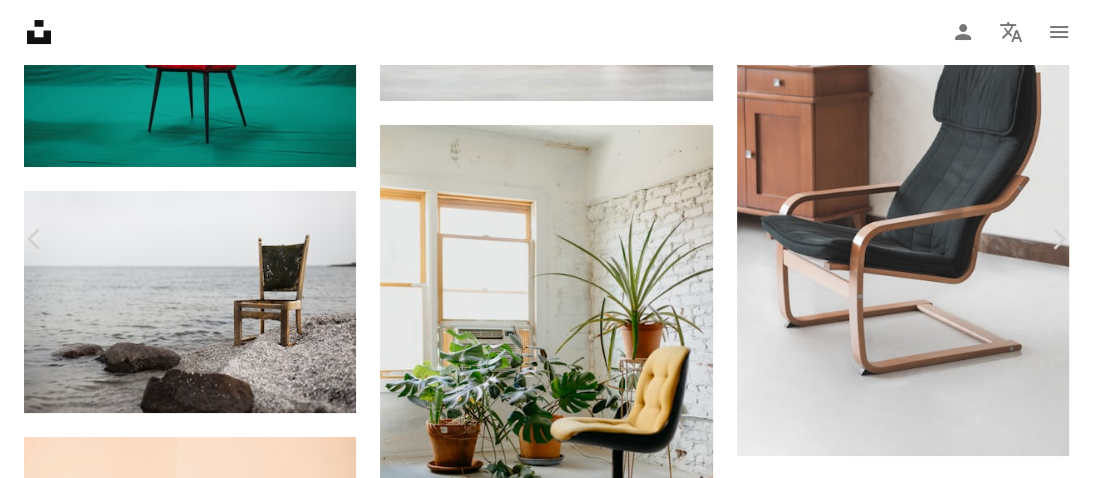 click on "Download free" at bounding box center (894, 78073) 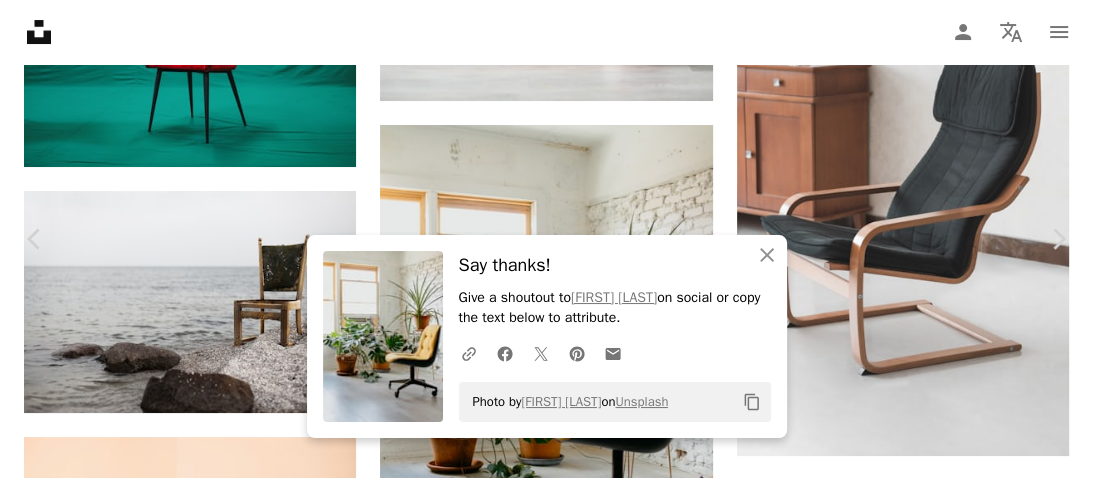 click on "Give a shoutout to  [FIRST] [LAST]  on social or copy the text below to attribute." at bounding box center (615, 308) 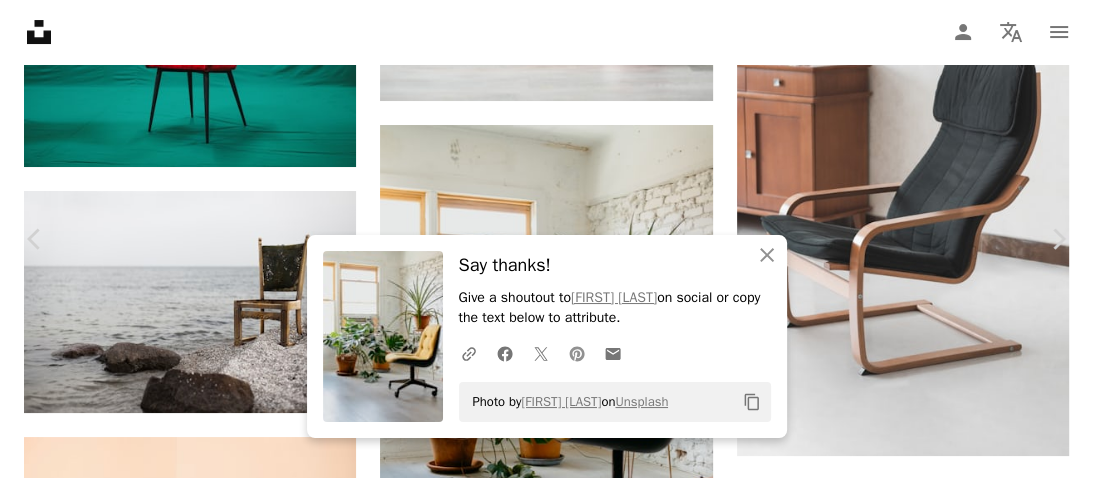 click on "Pinterest icon" 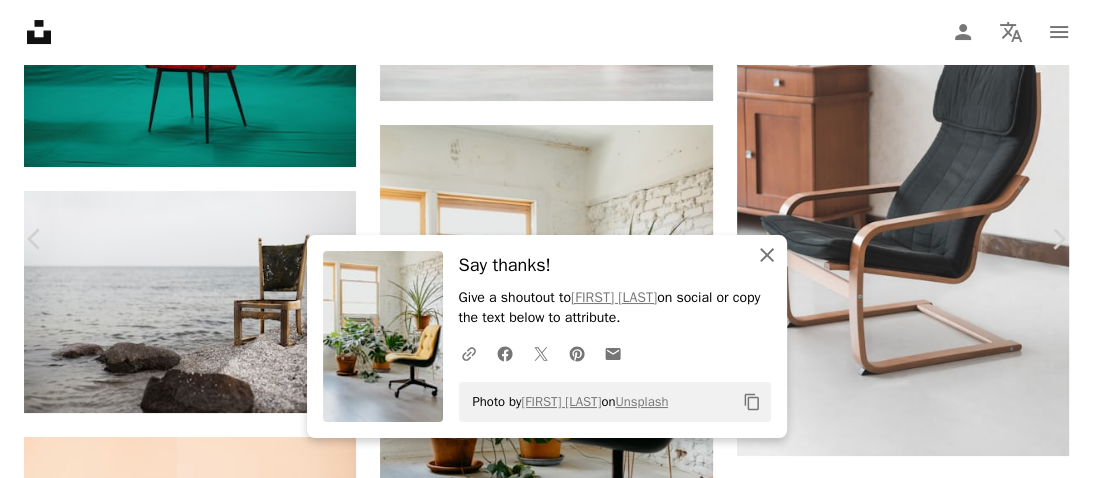 click on "An X shape Close" at bounding box center [767, 255] 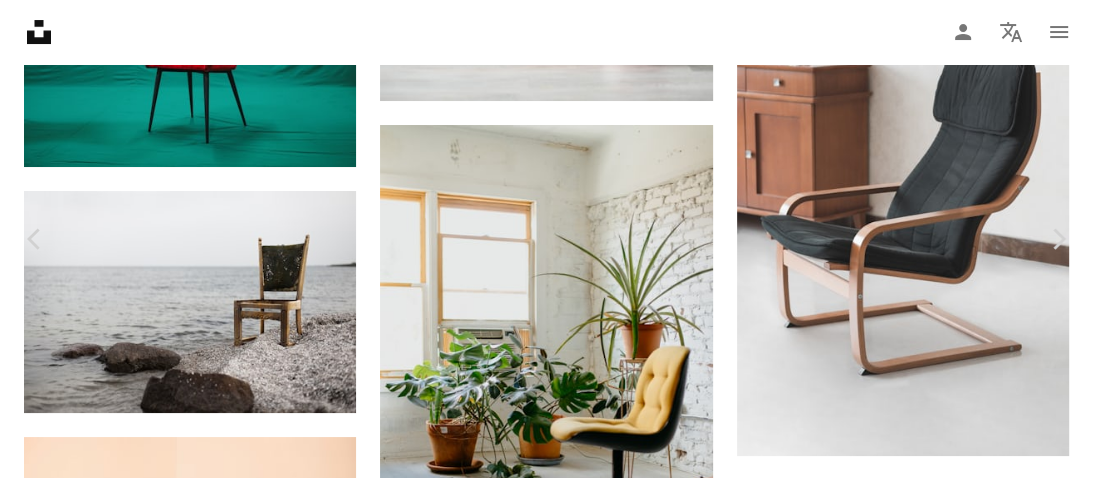 click on "Download free" at bounding box center (894, 78057) 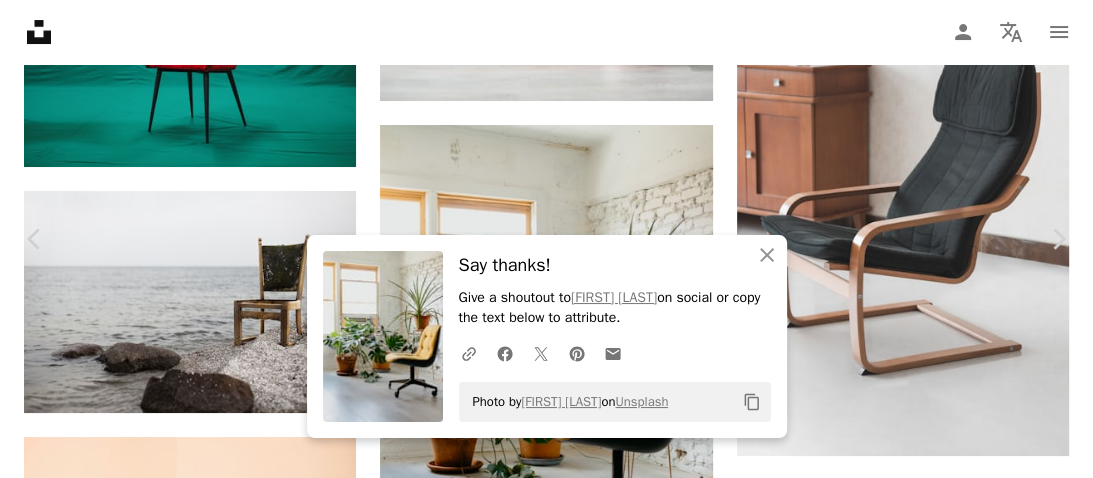 click on "Zoom in" at bounding box center [539, 78372] 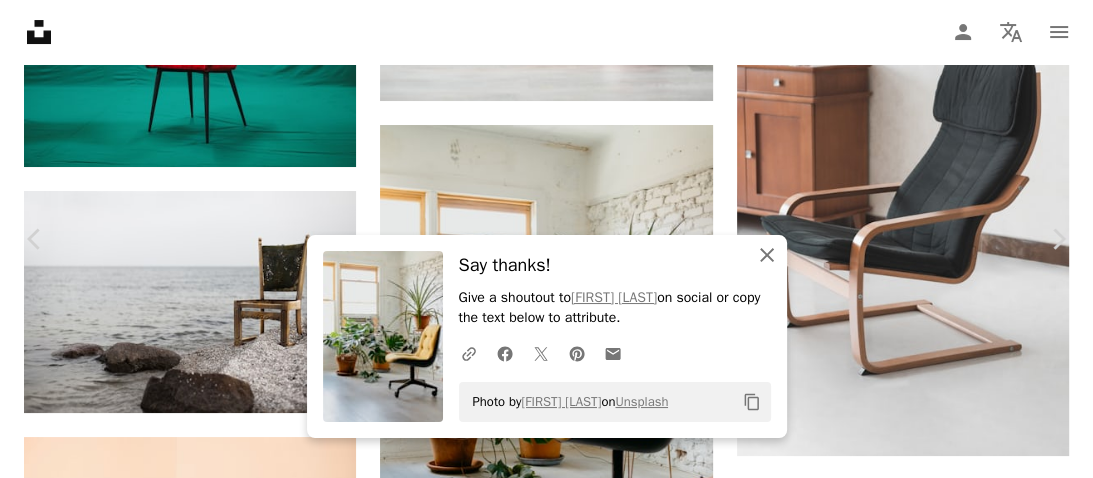 click on "An X shape" 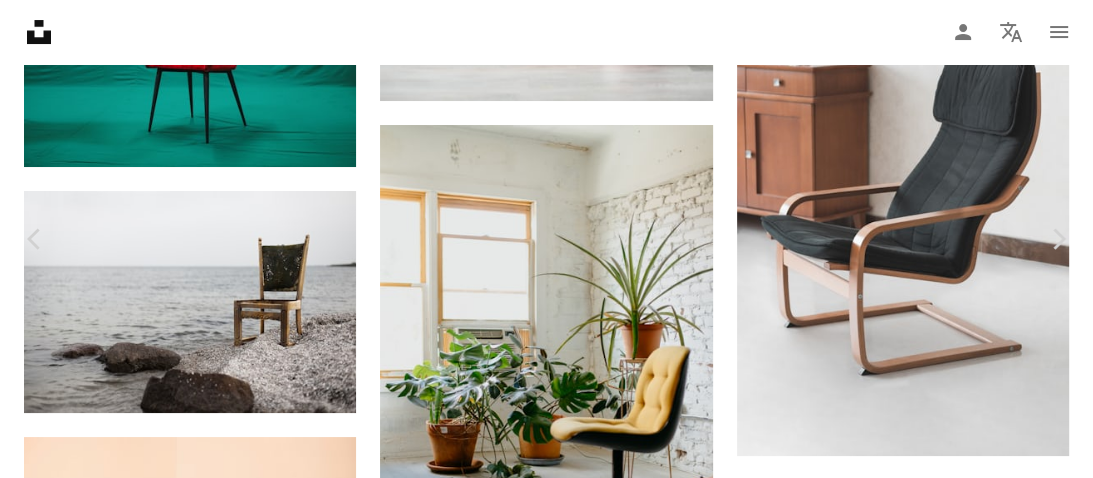 drag, startPoint x: 823, startPoint y: 240, endPoint x: 813, endPoint y: 232, distance: 12.806249 